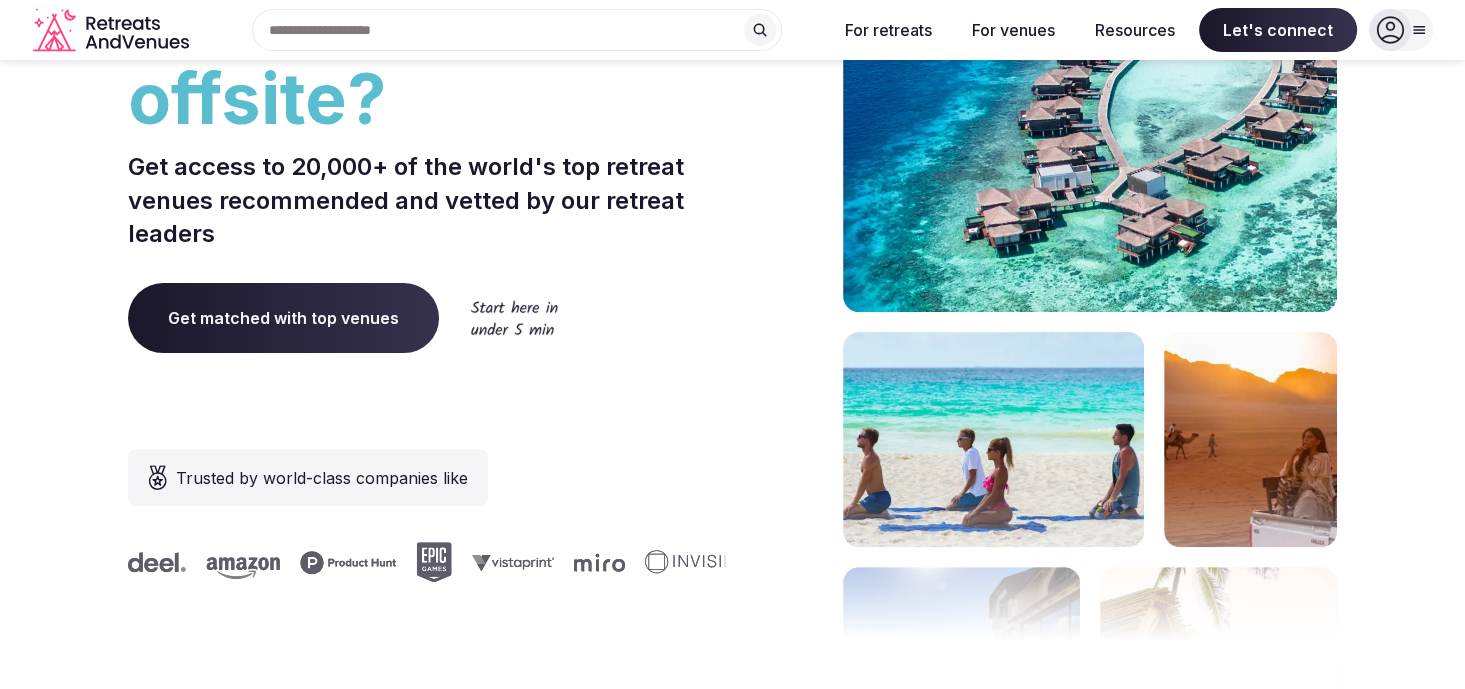 scroll, scrollTop: 0, scrollLeft: 0, axis: both 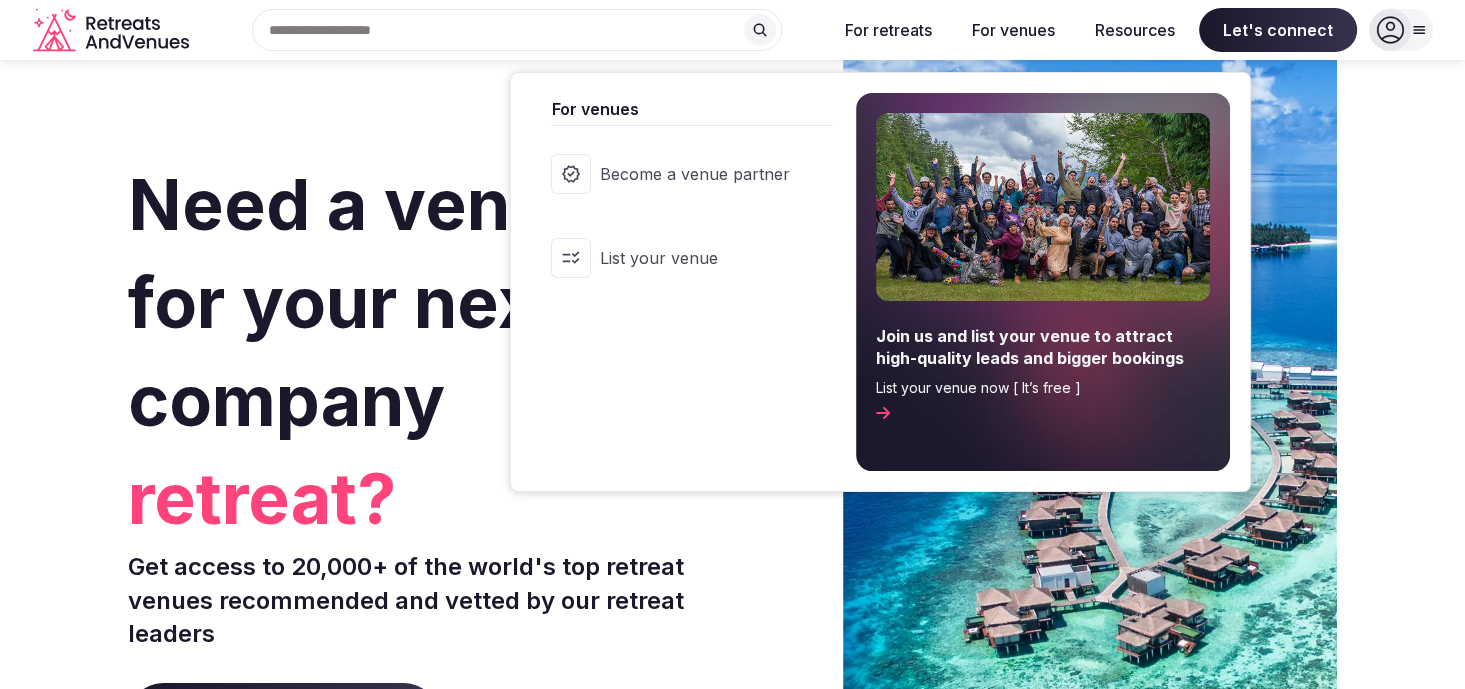 click on "For venues" at bounding box center [1013, 30] 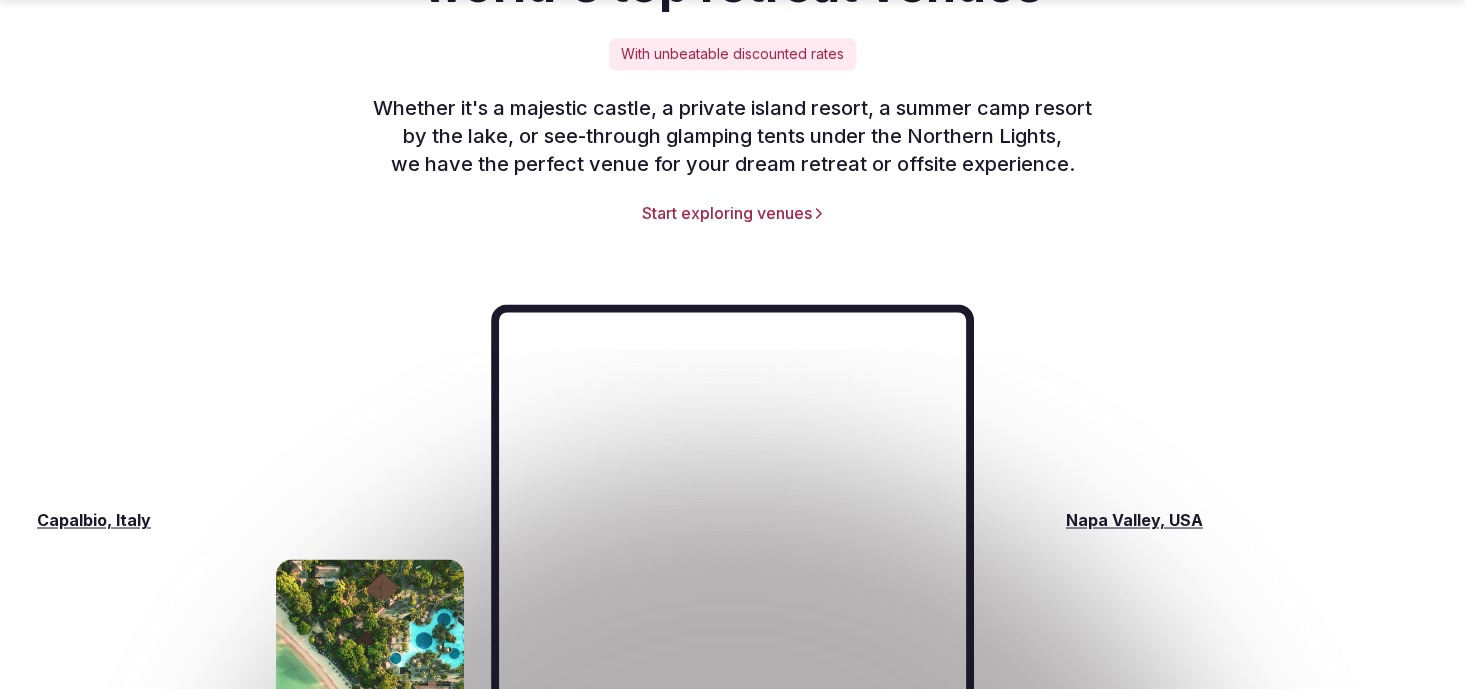 scroll, scrollTop: 2900, scrollLeft: 0, axis: vertical 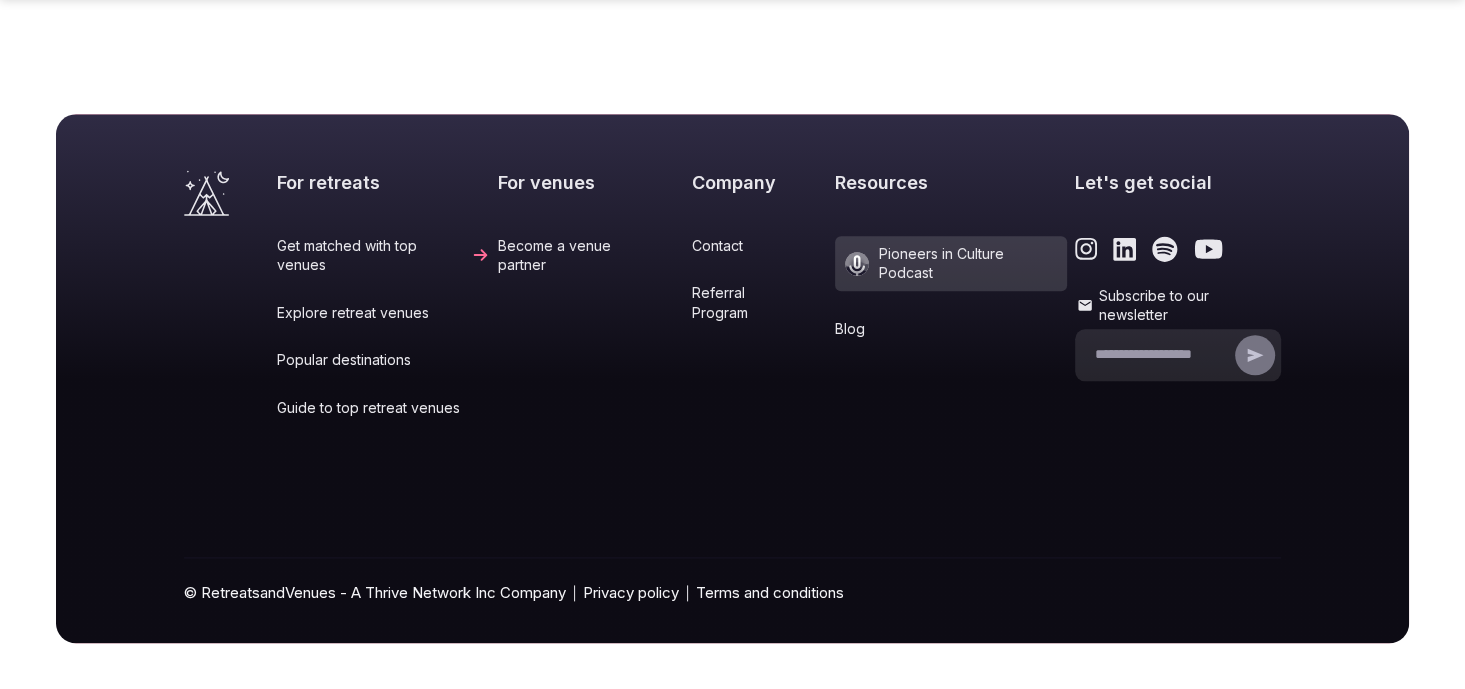 click on "Become a venue partner" at bounding box center (591, 255) 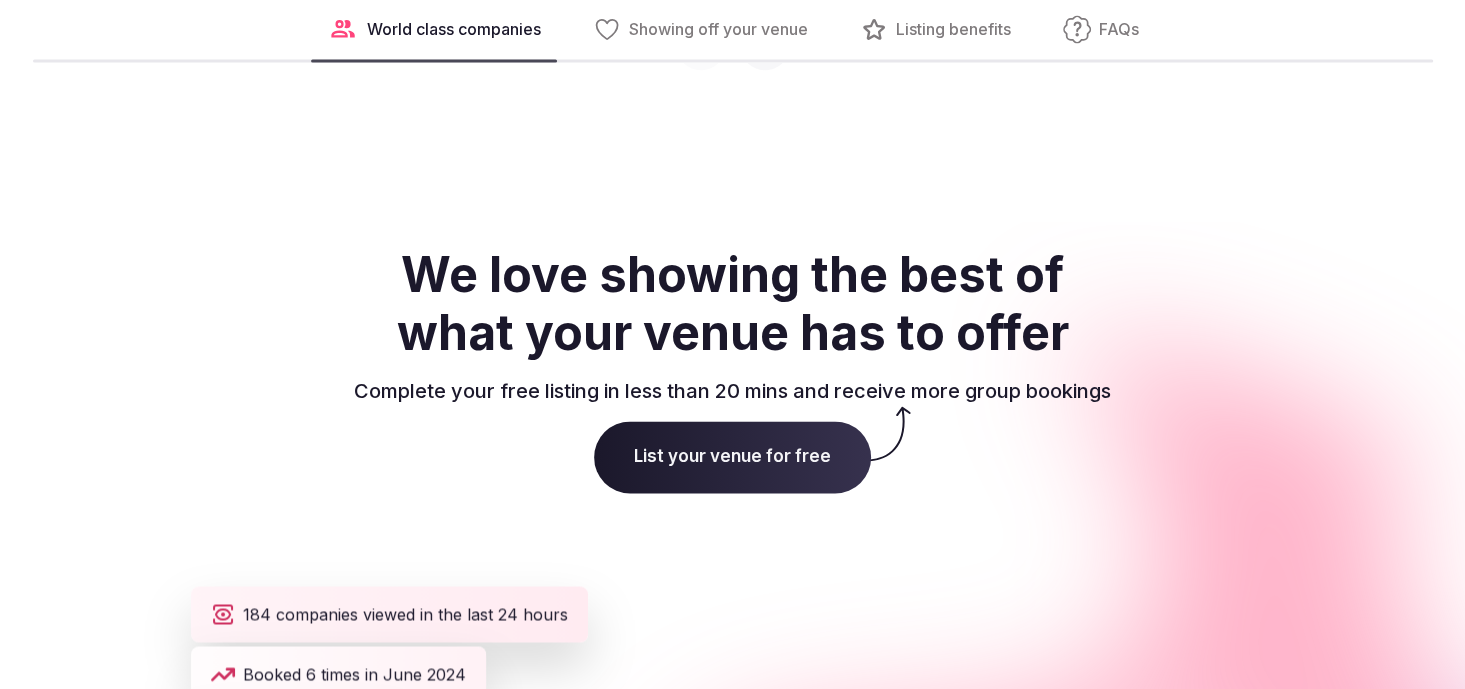 scroll, scrollTop: 2700, scrollLeft: 0, axis: vertical 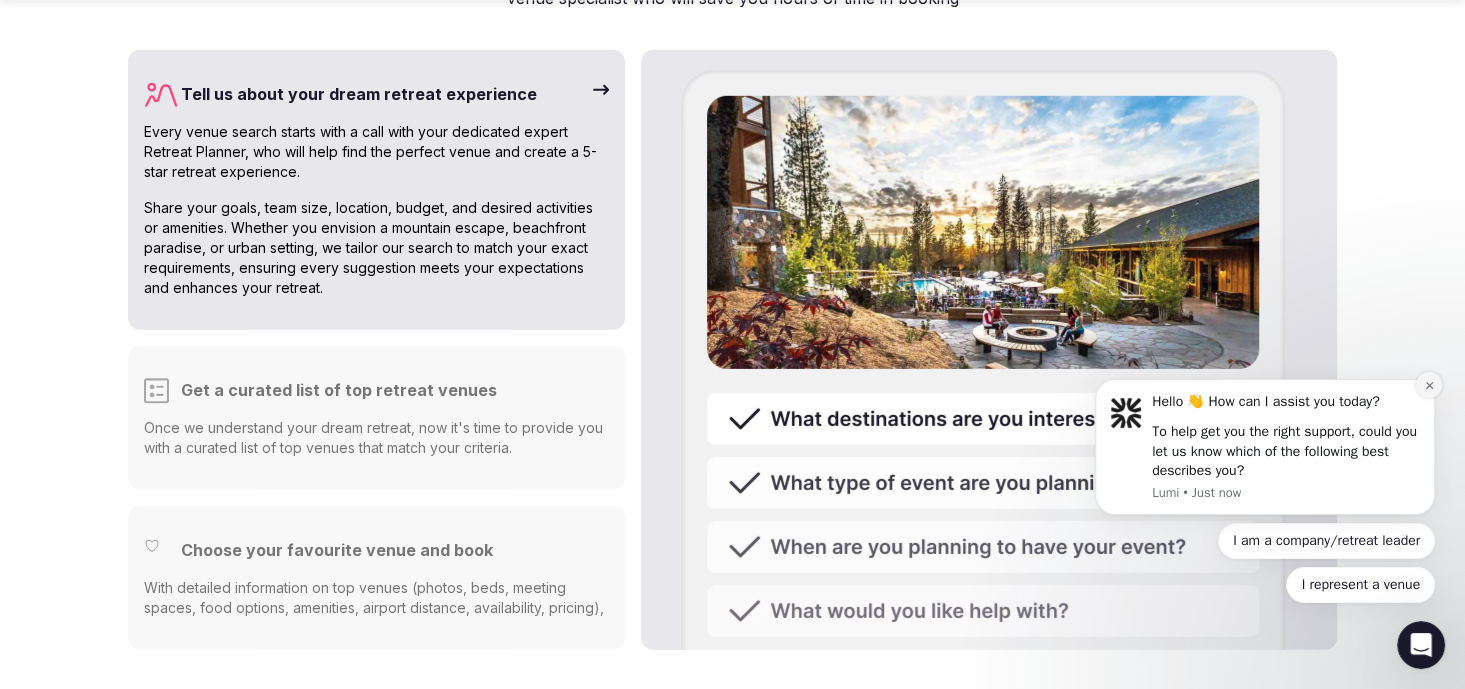 click 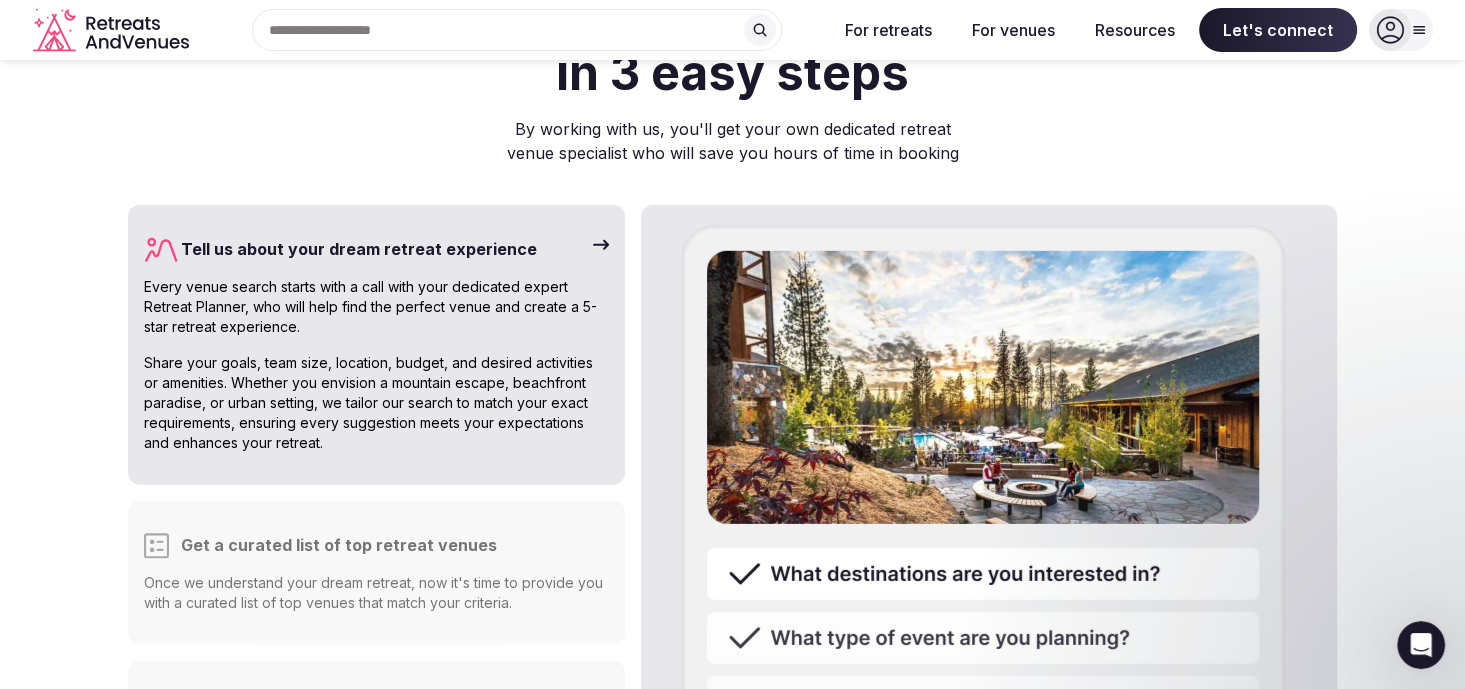 scroll, scrollTop: 4600, scrollLeft: 0, axis: vertical 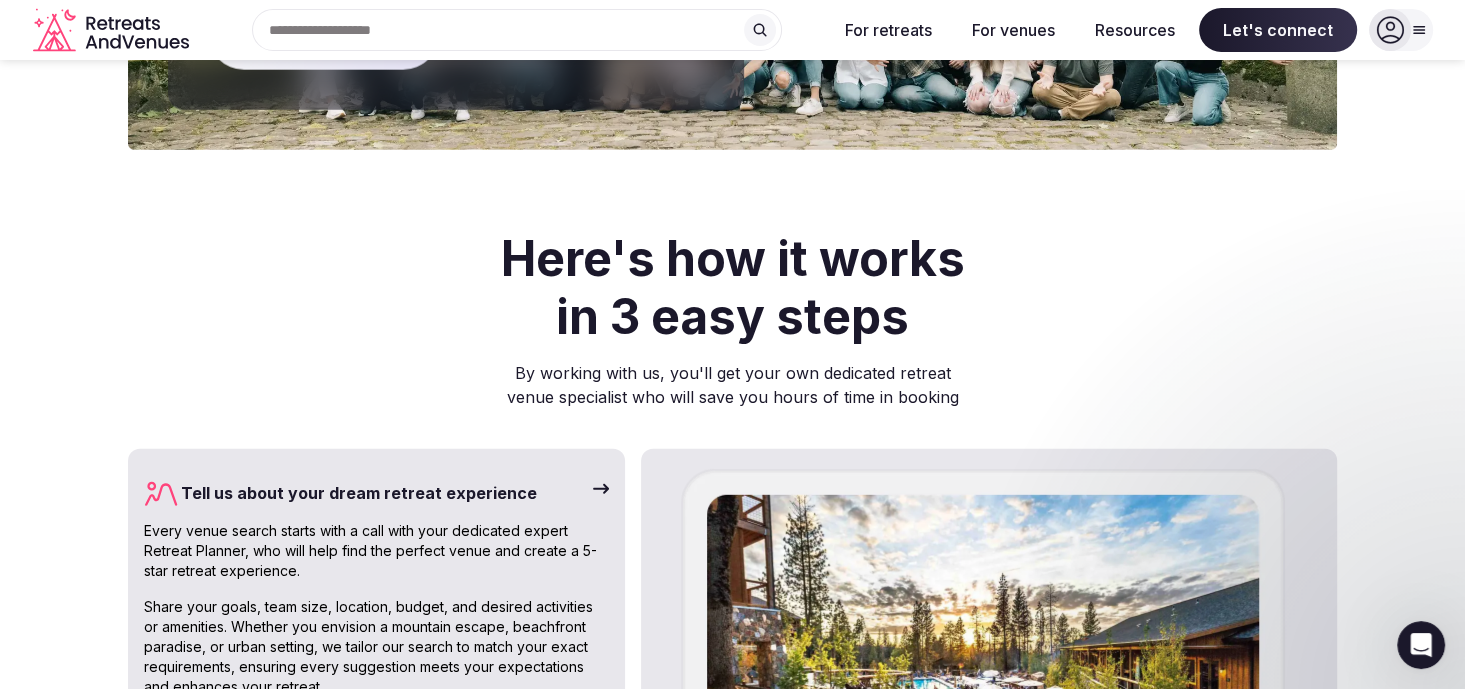 drag, startPoint x: 849, startPoint y: 33, endPoint x: 800, endPoint y: 31, distance: 49.0408 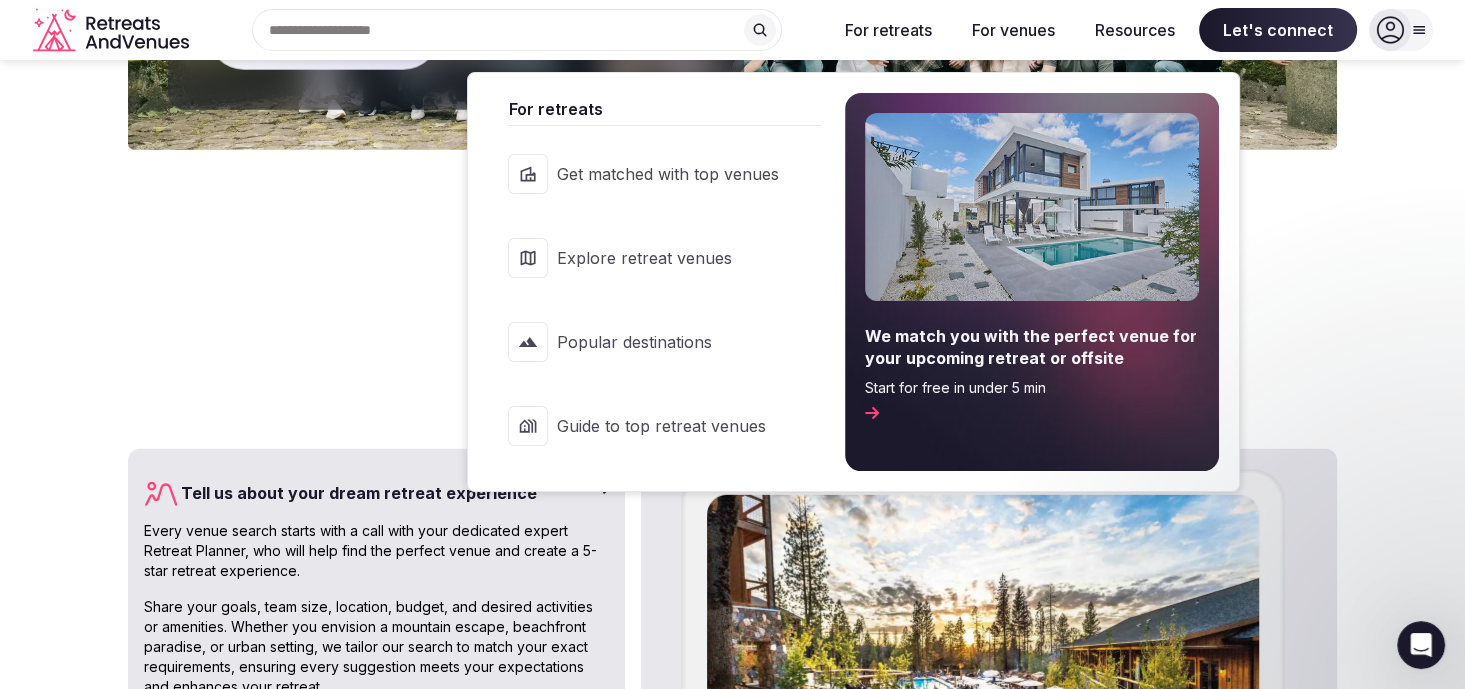 drag, startPoint x: 866, startPoint y: 40, endPoint x: 644, endPoint y: 114, distance: 234.00854 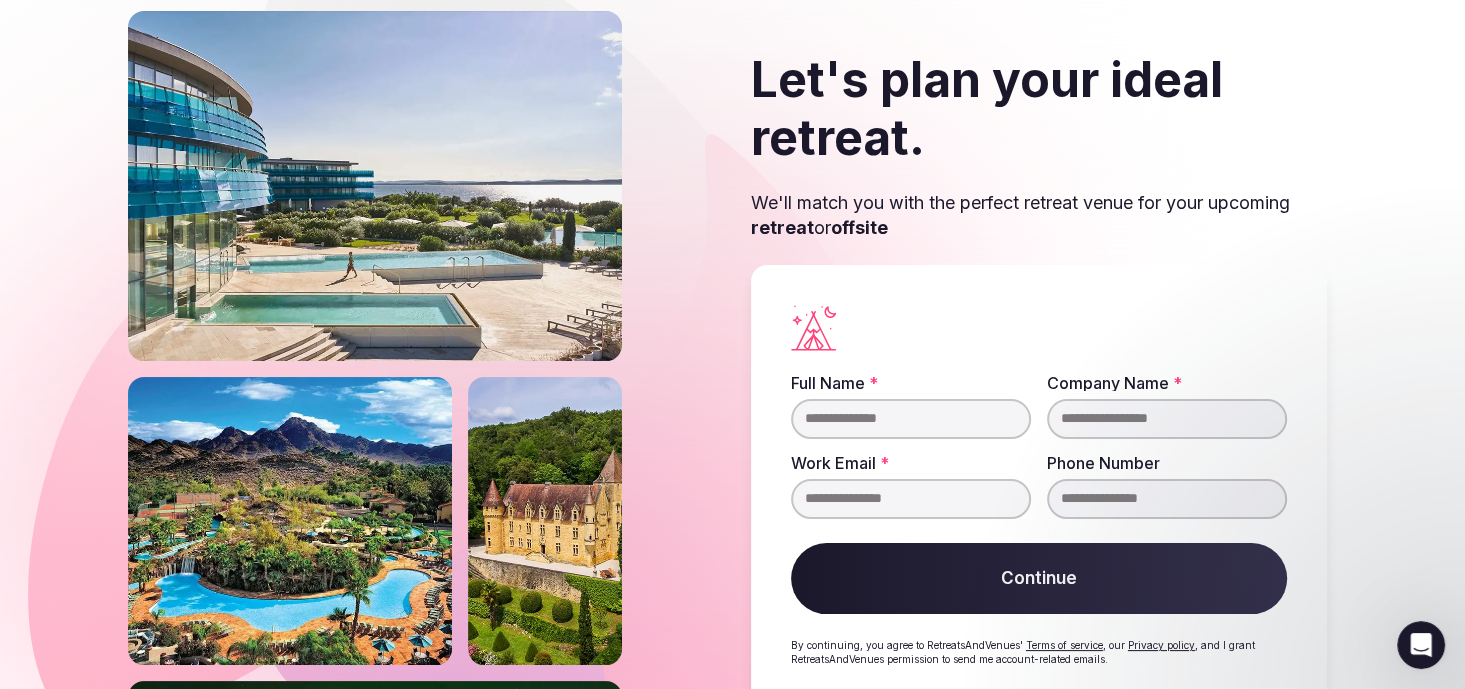 scroll, scrollTop: 118, scrollLeft: 0, axis: vertical 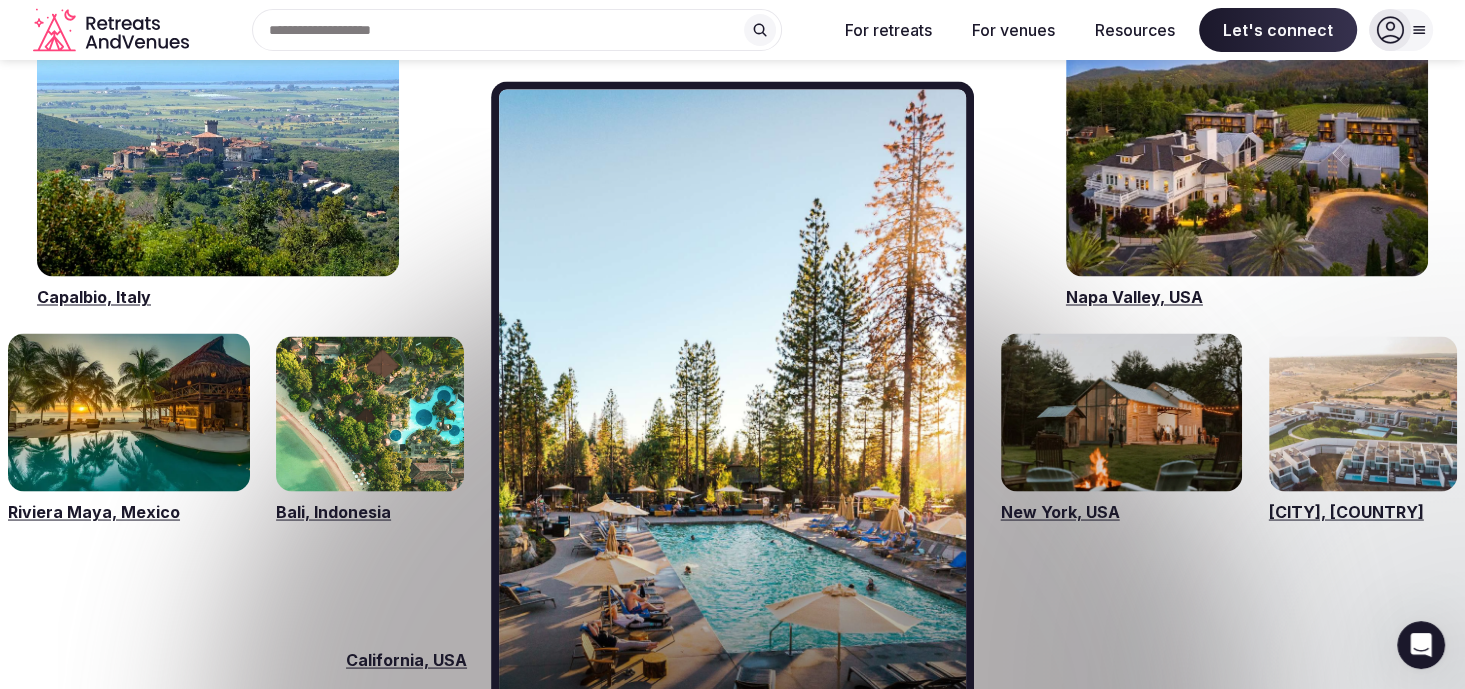 click at bounding box center [370, 414] 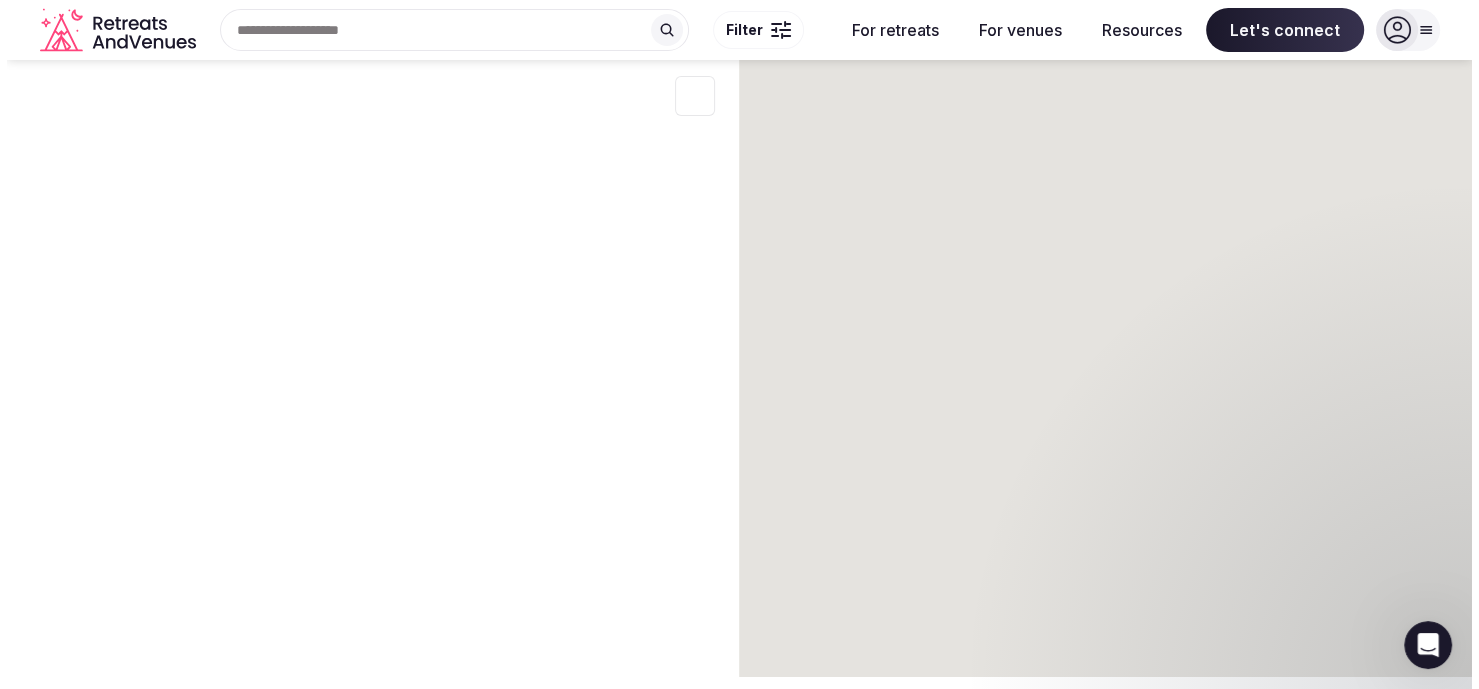 scroll, scrollTop: 0, scrollLeft: 0, axis: both 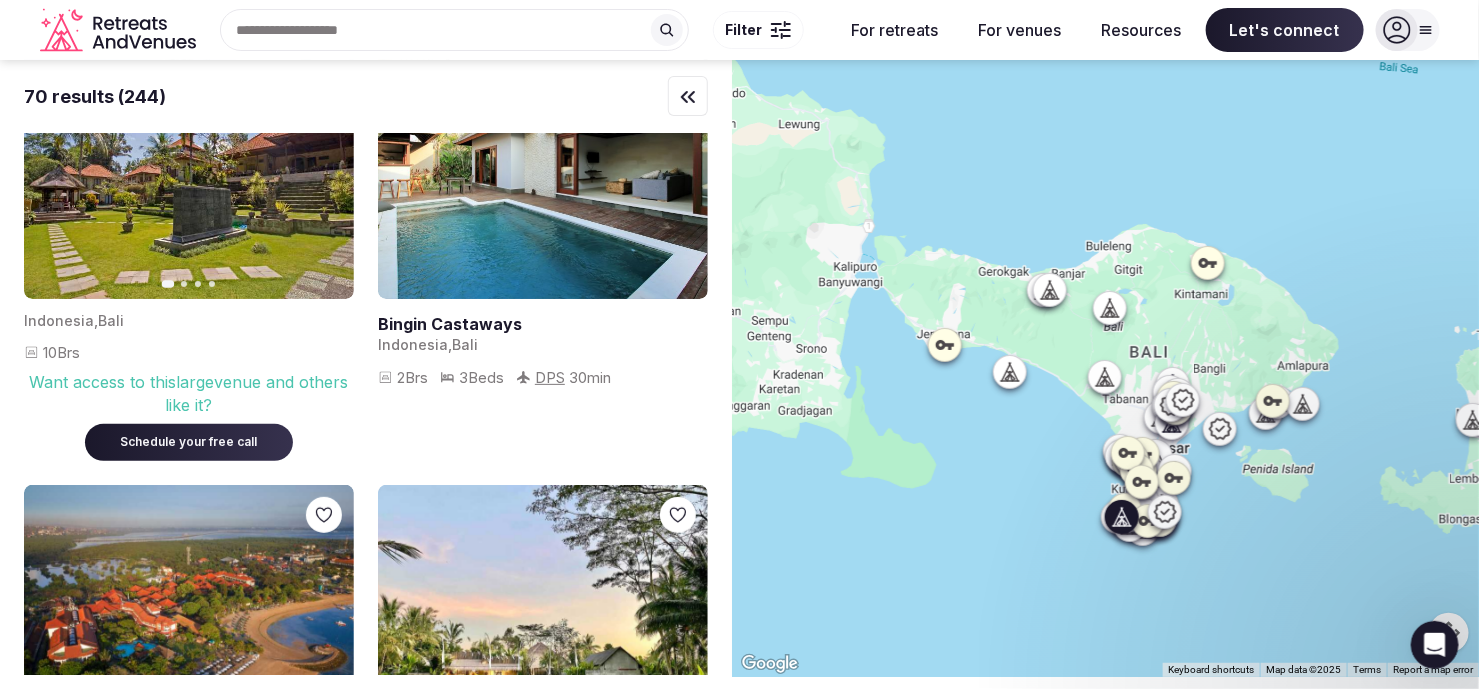 click at bounding box center (543, 324) 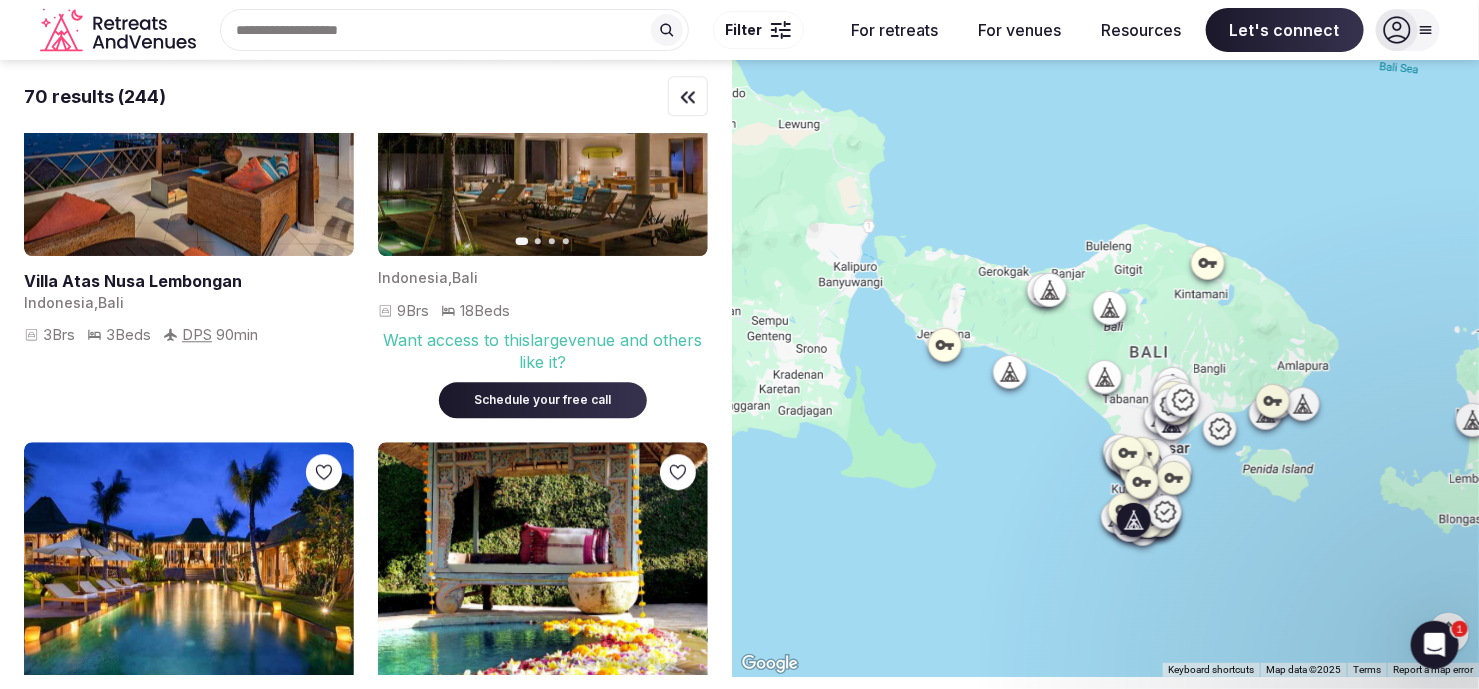 scroll, scrollTop: 1999, scrollLeft: 0, axis: vertical 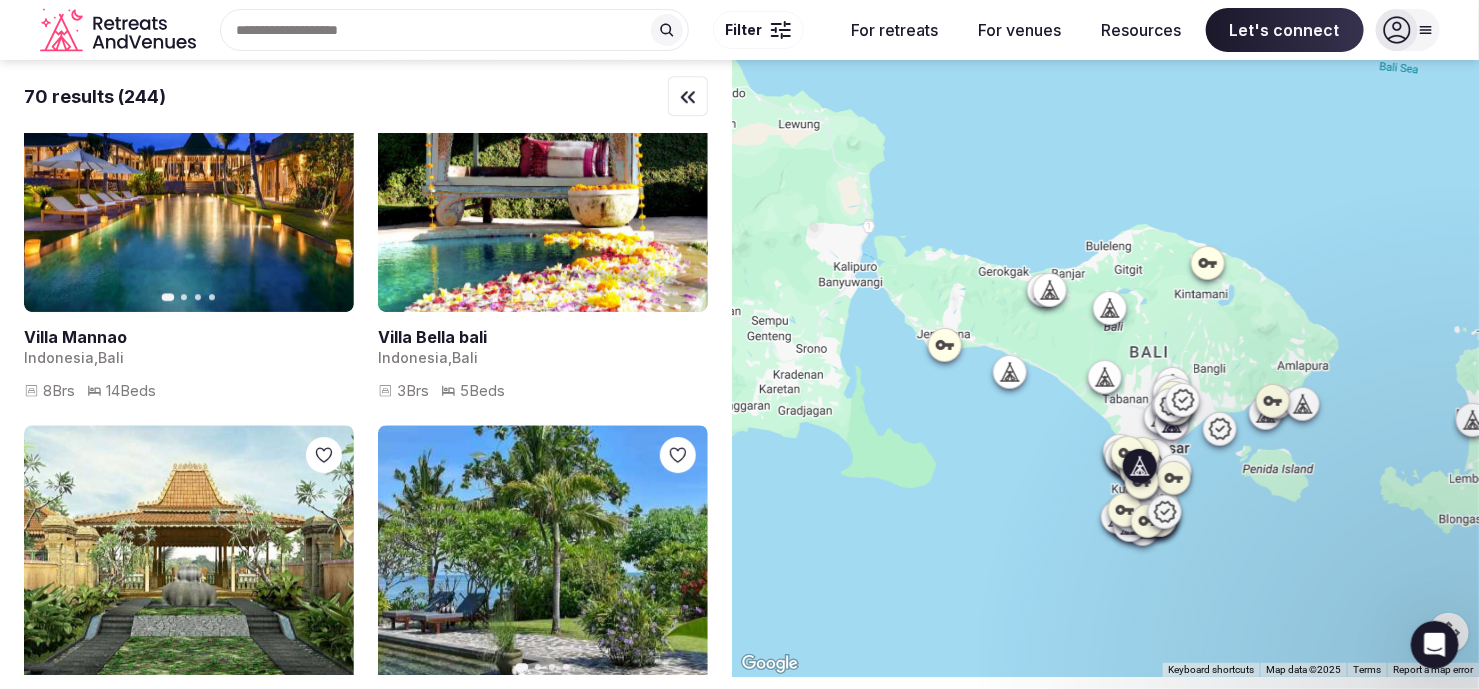 click at bounding box center [543, 337] 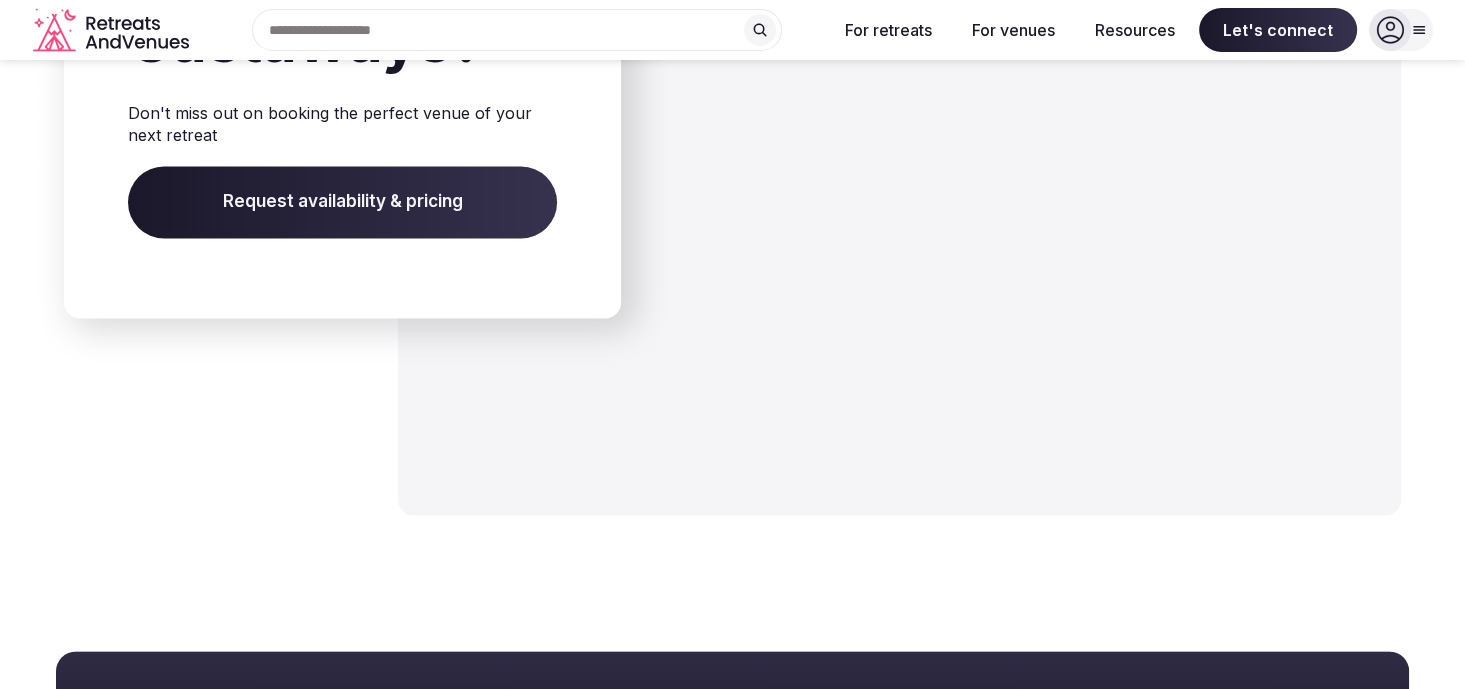 scroll, scrollTop: 2400, scrollLeft: 0, axis: vertical 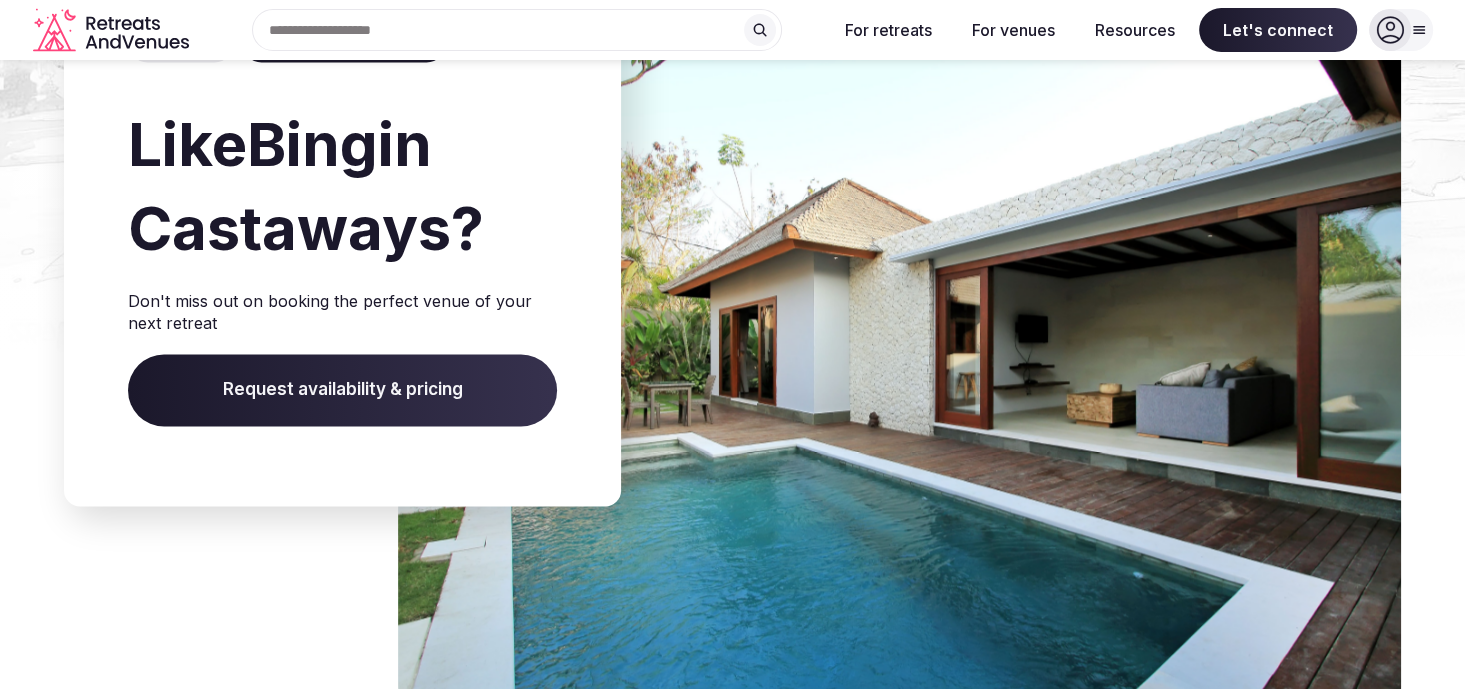 click on "Request availability & pricing" at bounding box center [342, 390] 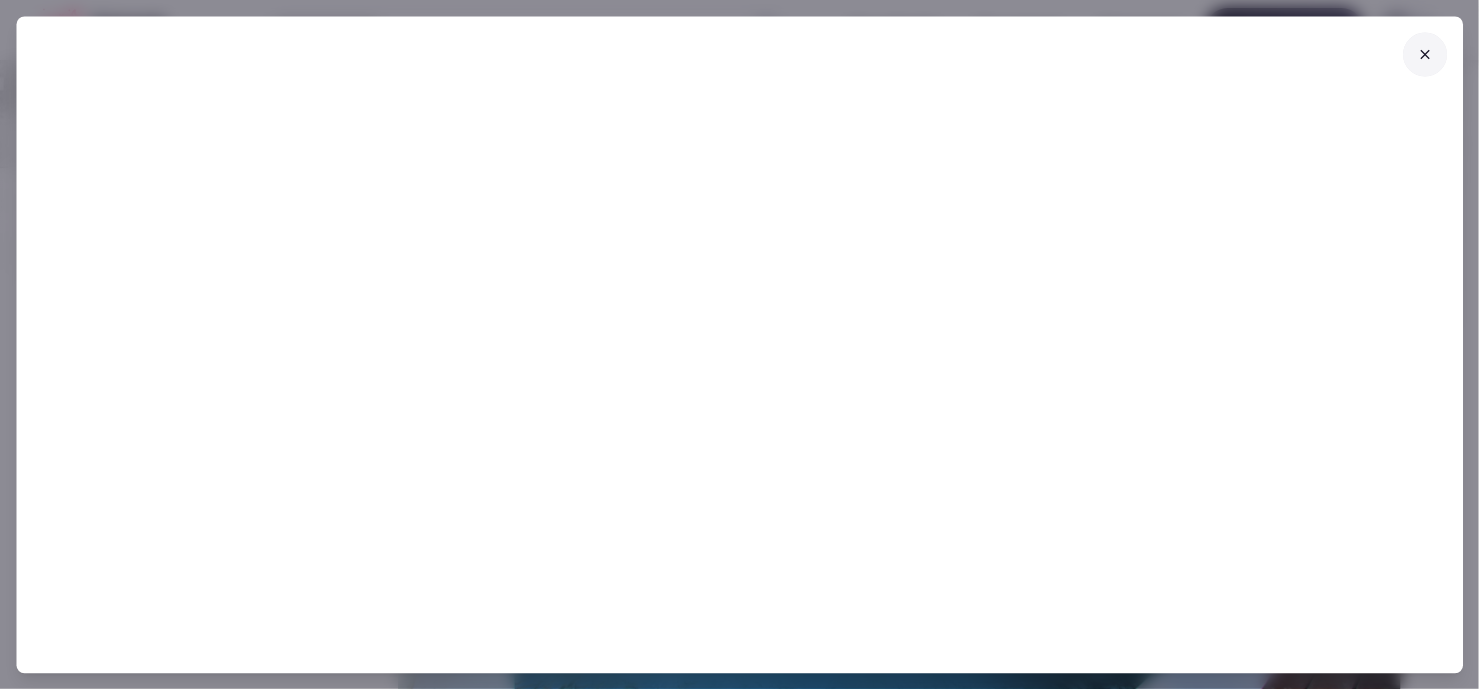 click at bounding box center (1425, 54) 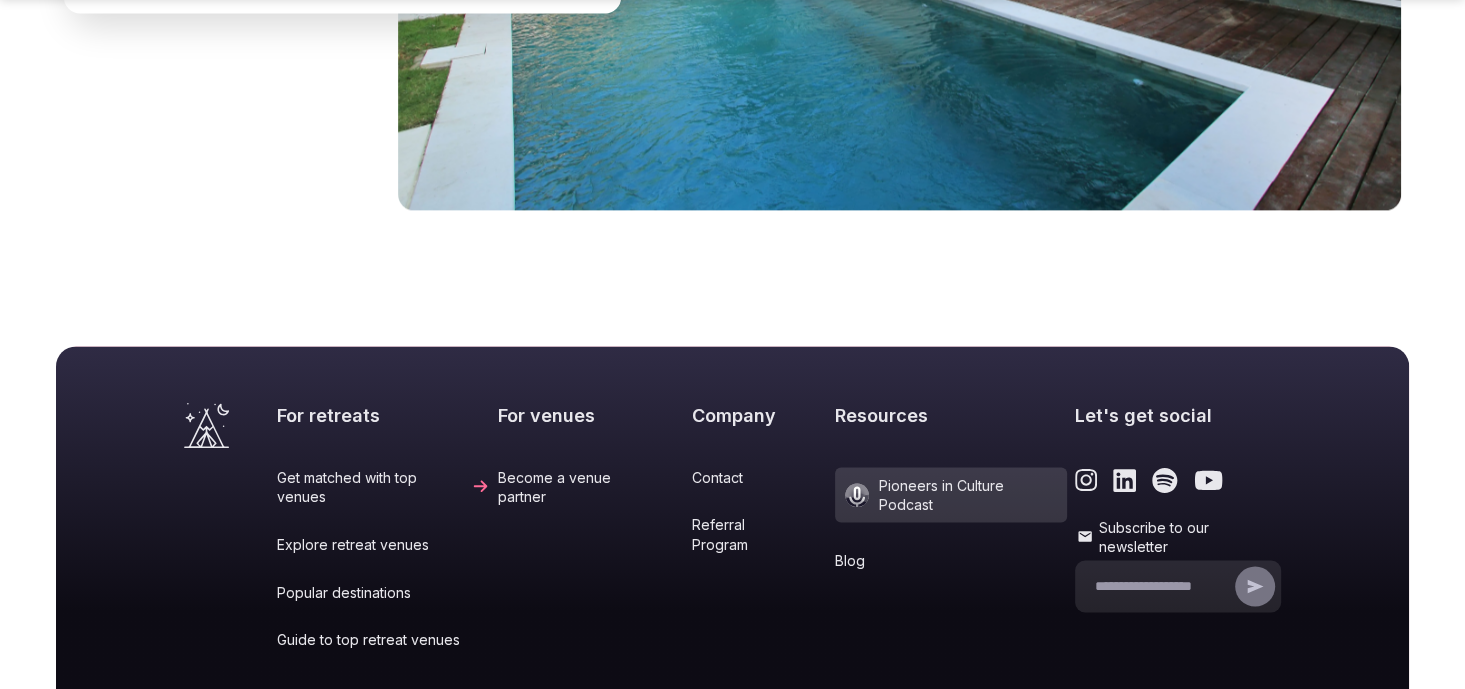scroll, scrollTop: 2900, scrollLeft: 0, axis: vertical 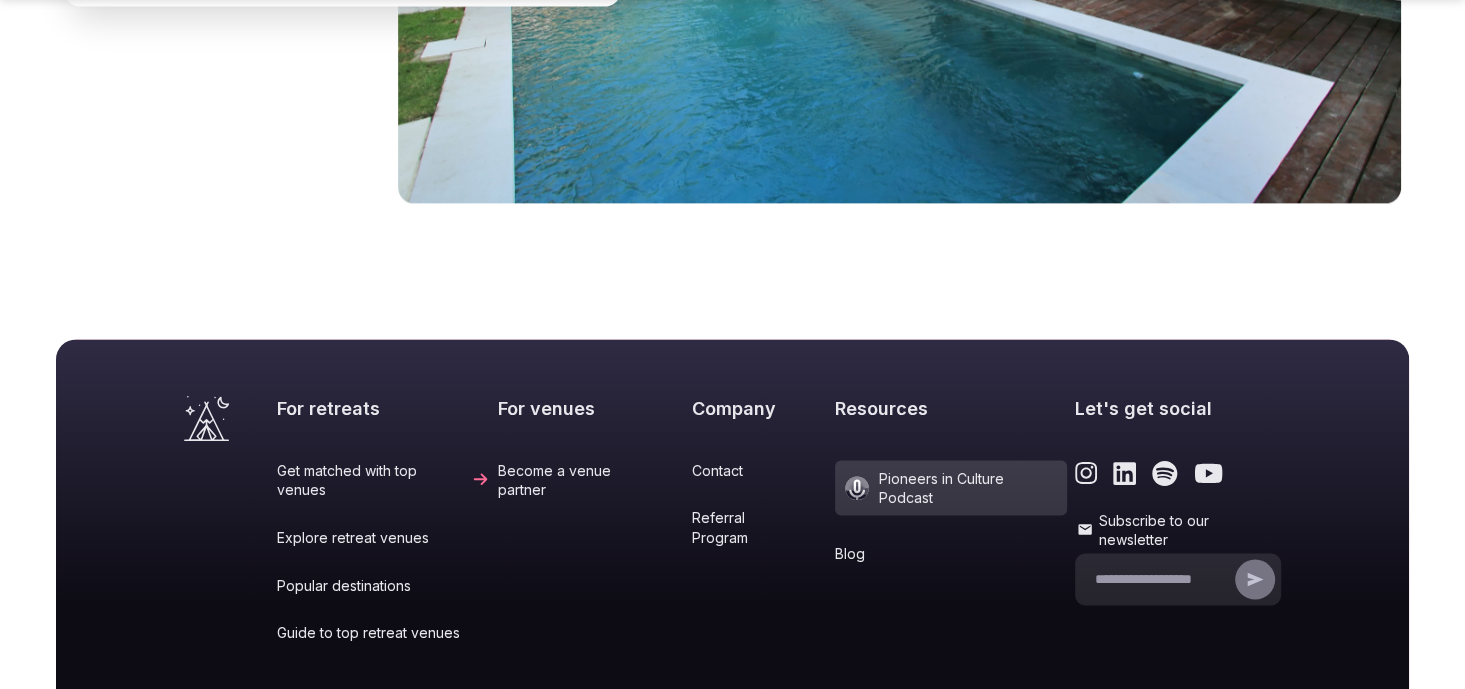 click on "Explore retreat venues" at bounding box center [383, 537] 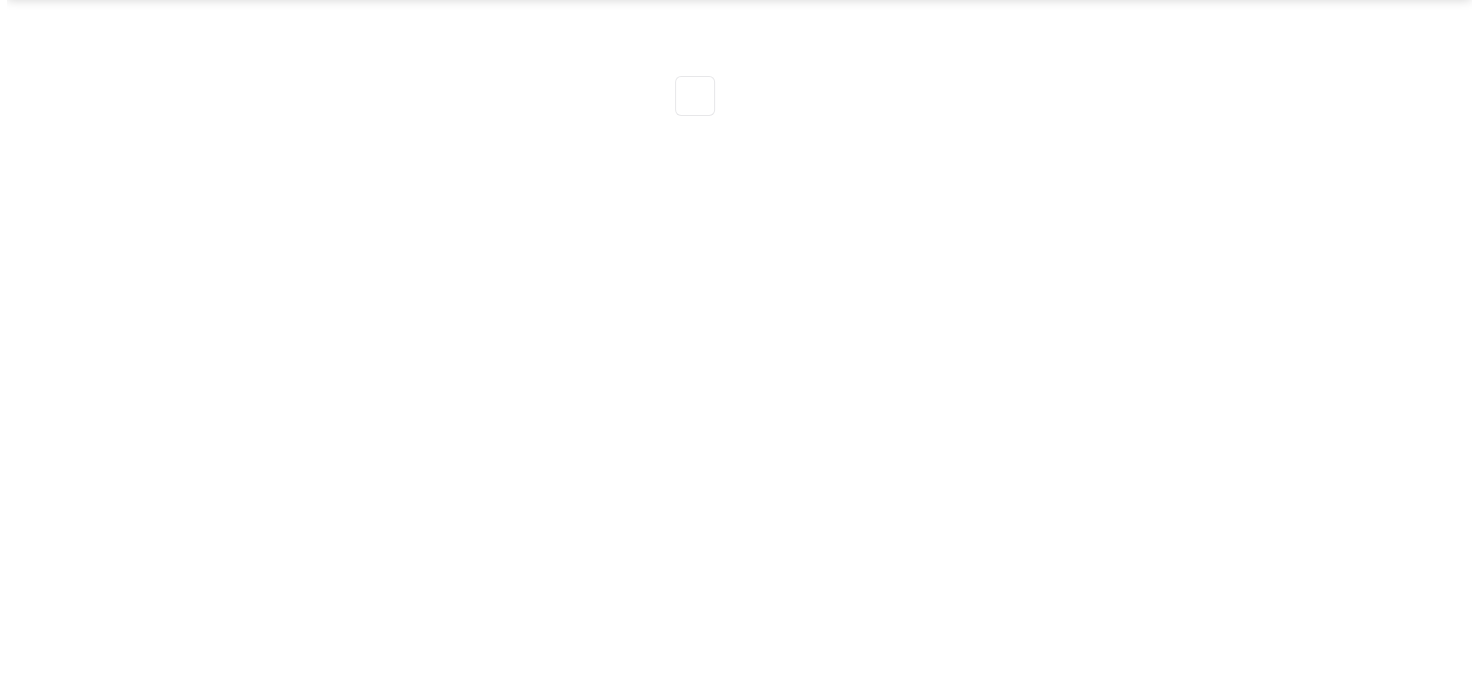 scroll, scrollTop: 0, scrollLeft: 0, axis: both 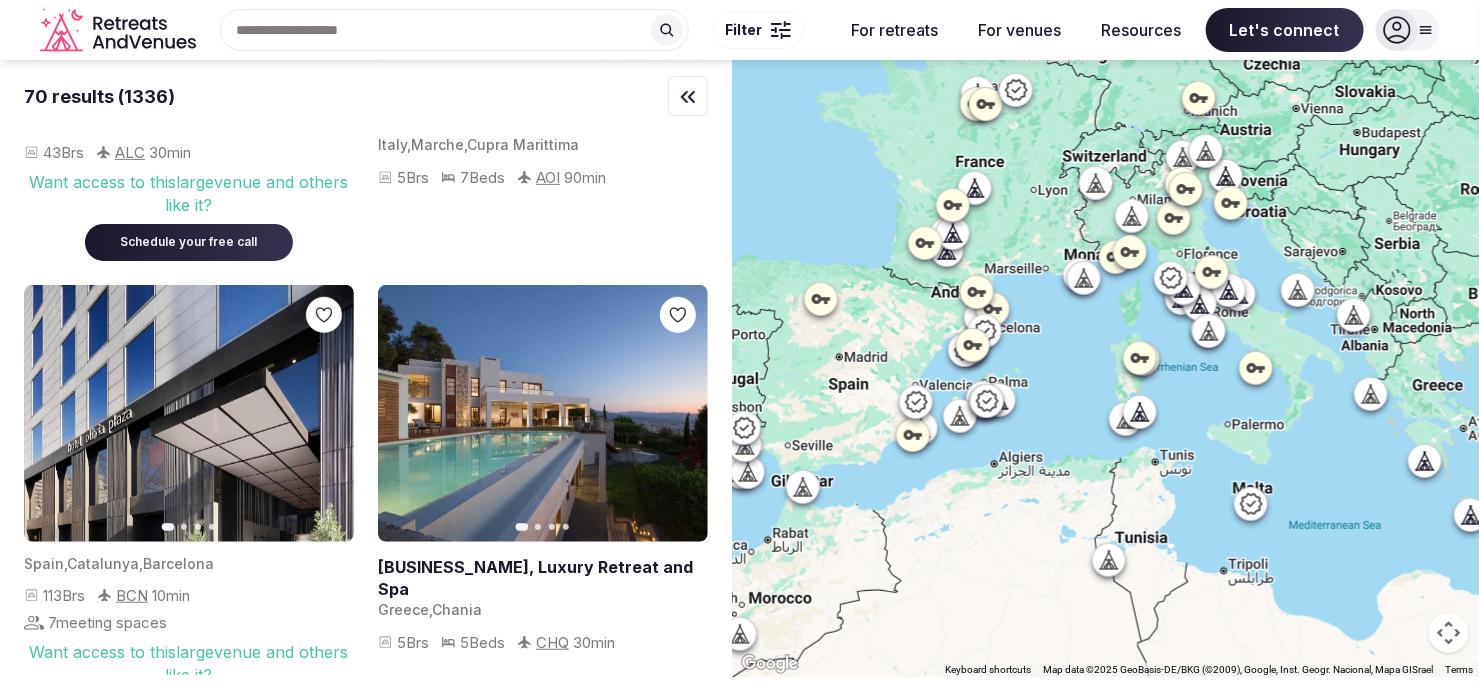 click on "Let's connect" at bounding box center (739, 585) 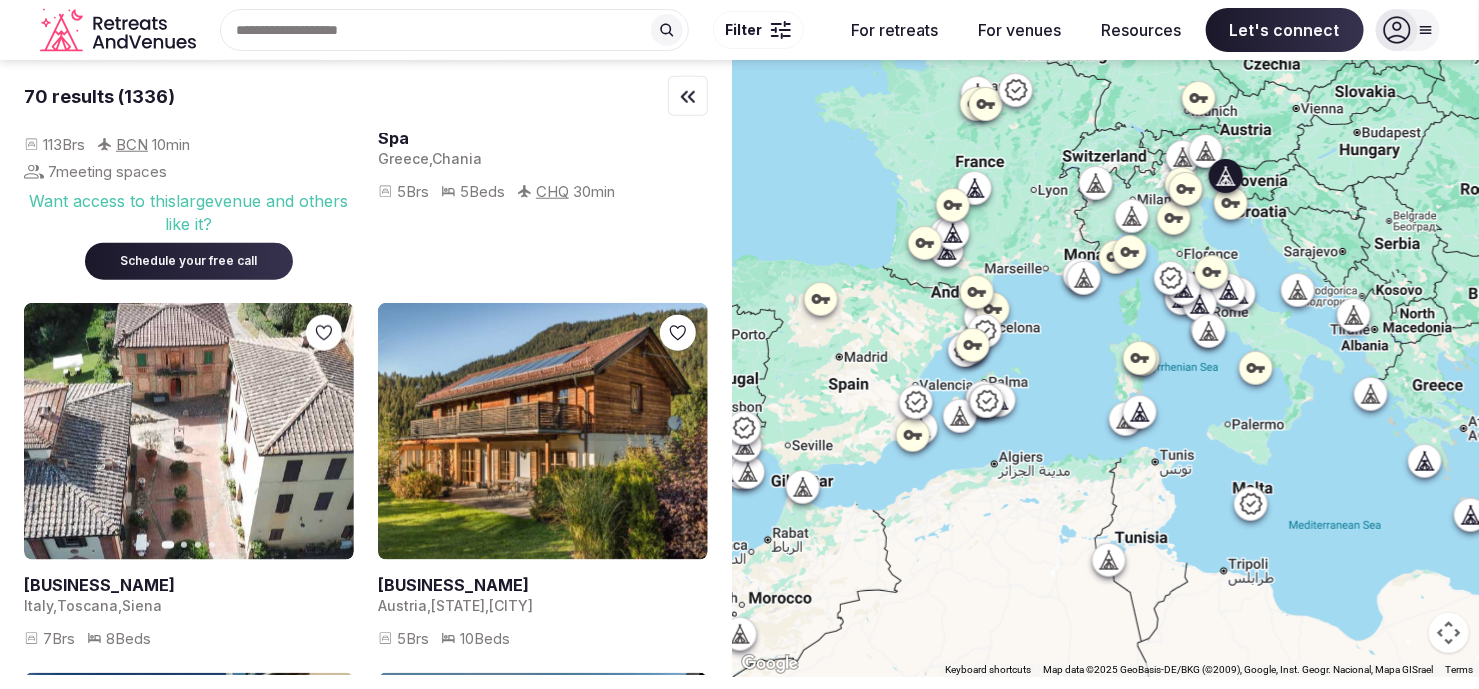 scroll, scrollTop: 899, scrollLeft: 0, axis: vertical 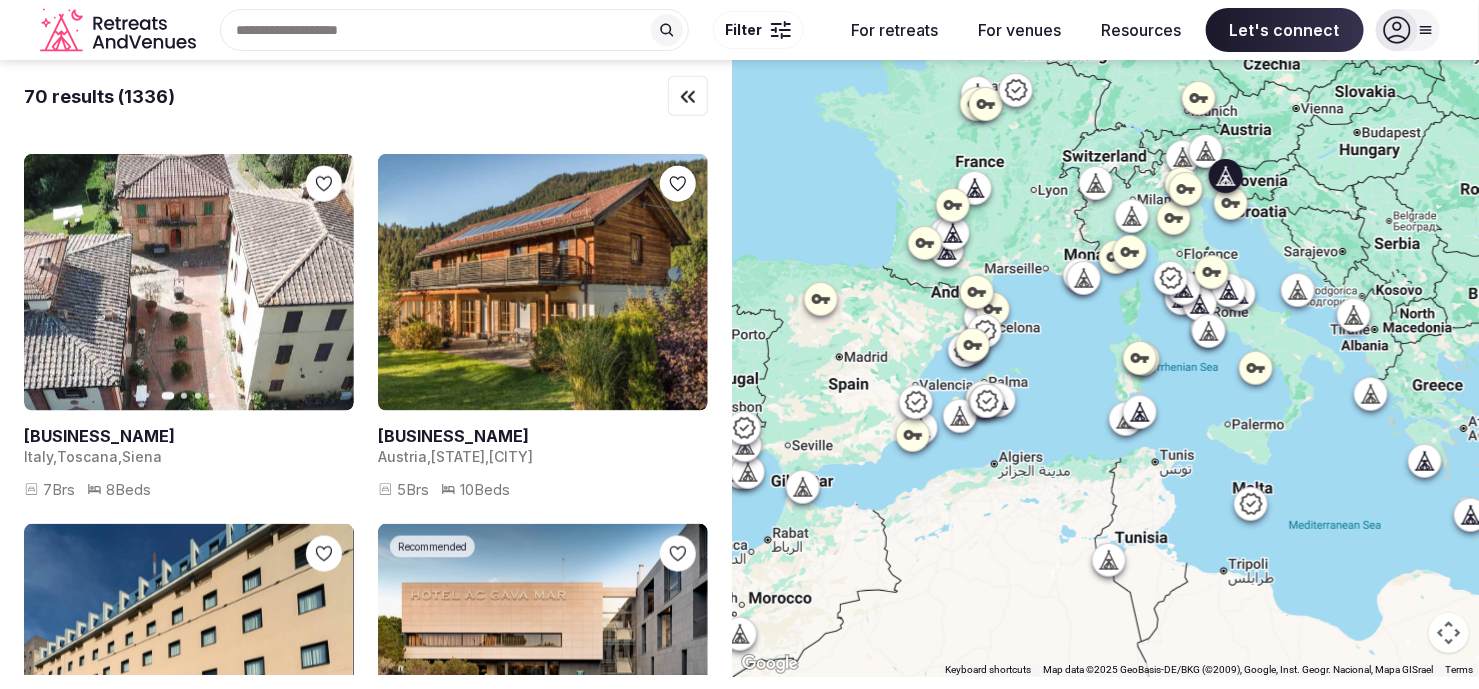 click at bounding box center [543, 436] 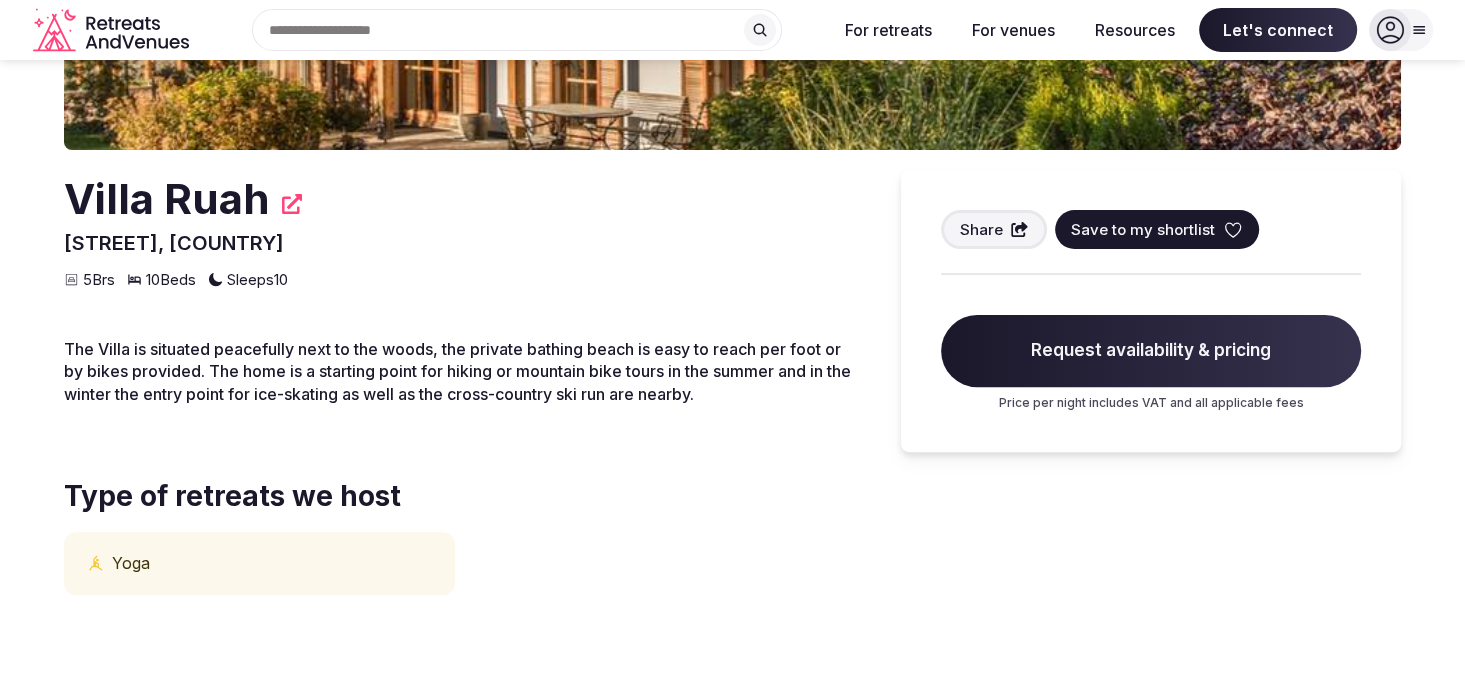 scroll, scrollTop: 400, scrollLeft: 0, axis: vertical 